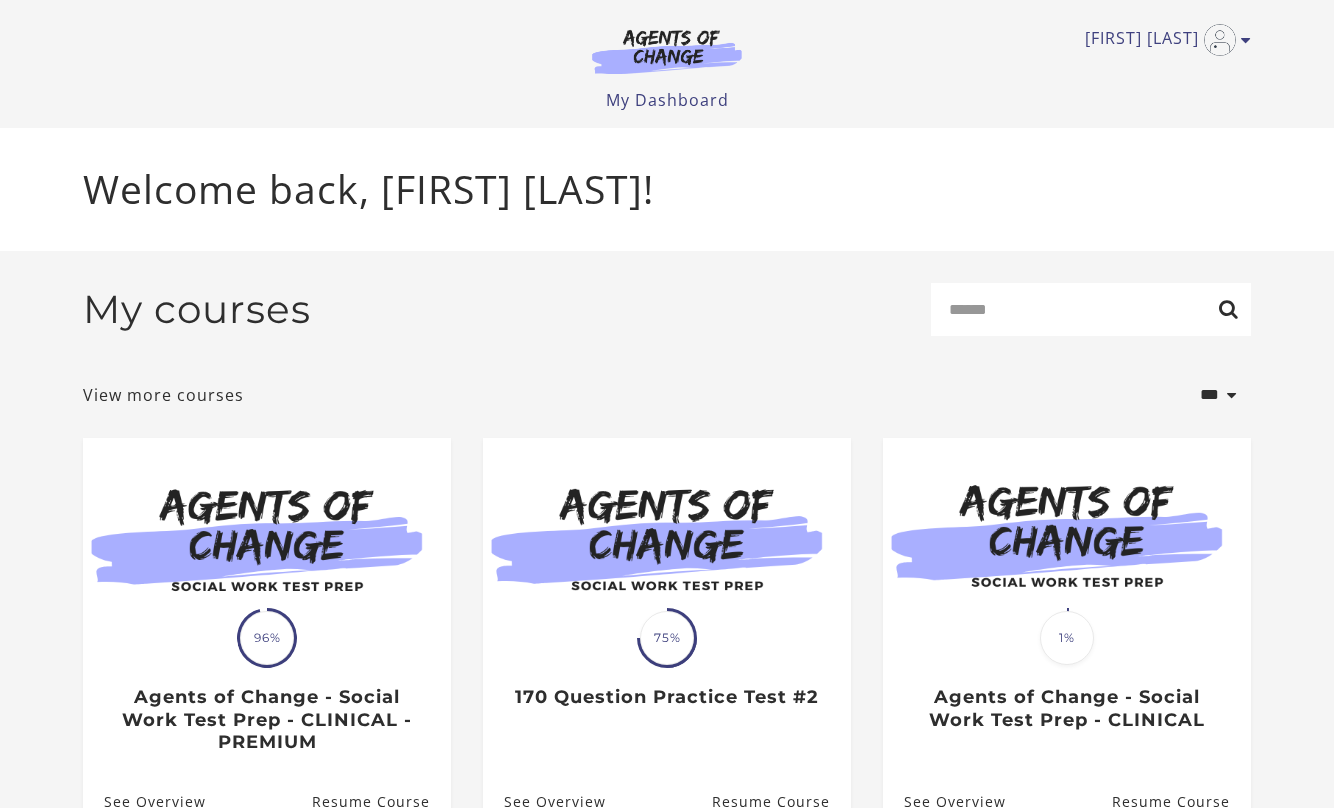 scroll, scrollTop: 0, scrollLeft: 0, axis: both 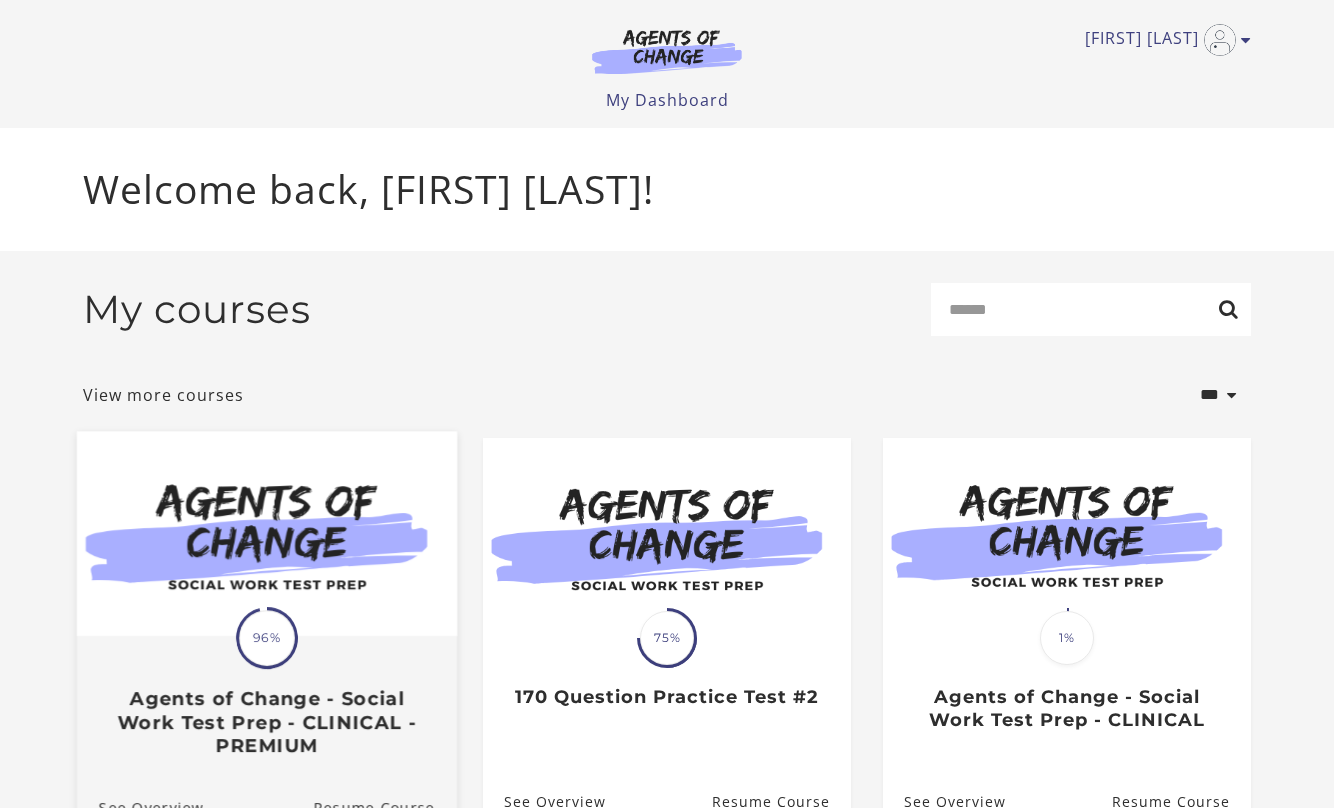 click at bounding box center (266, 637) 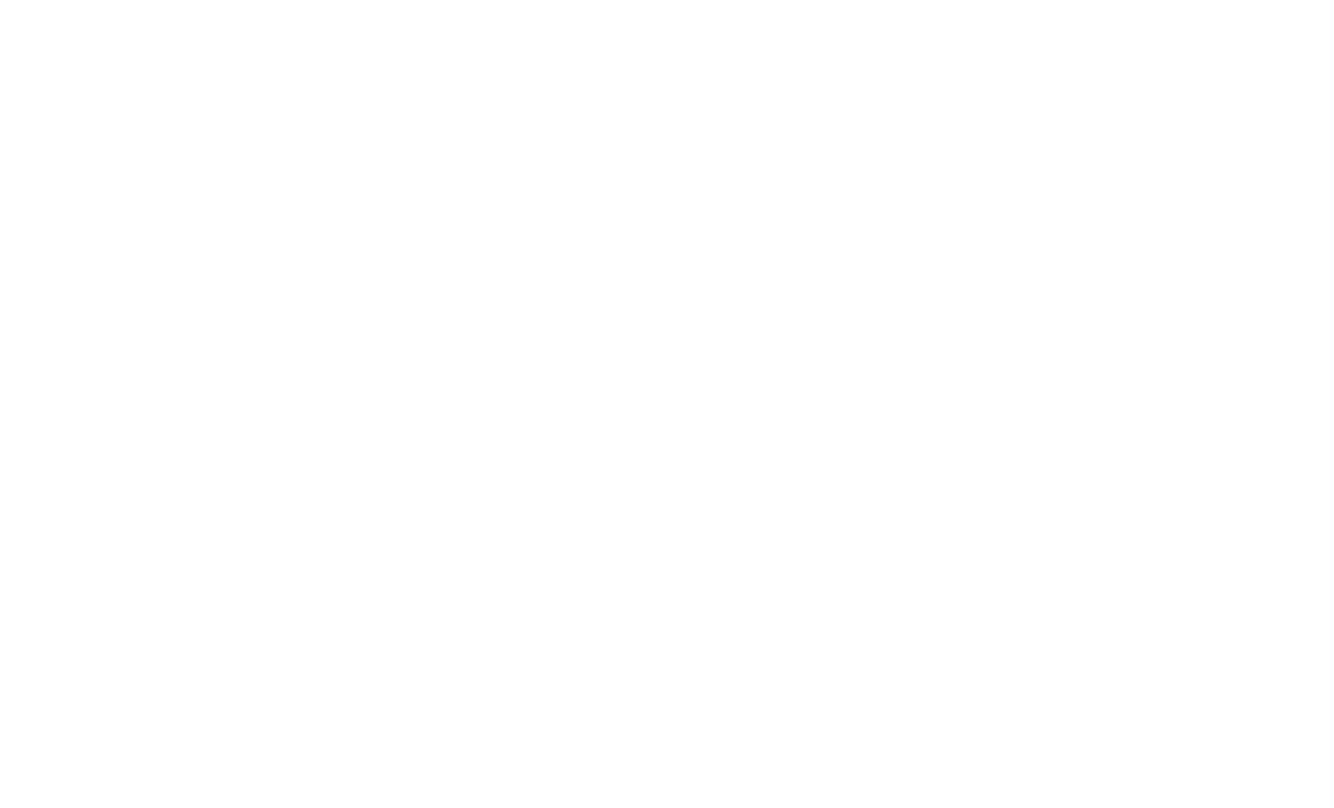 scroll, scrollTop: 0, scrollLeft: 0, axis: both 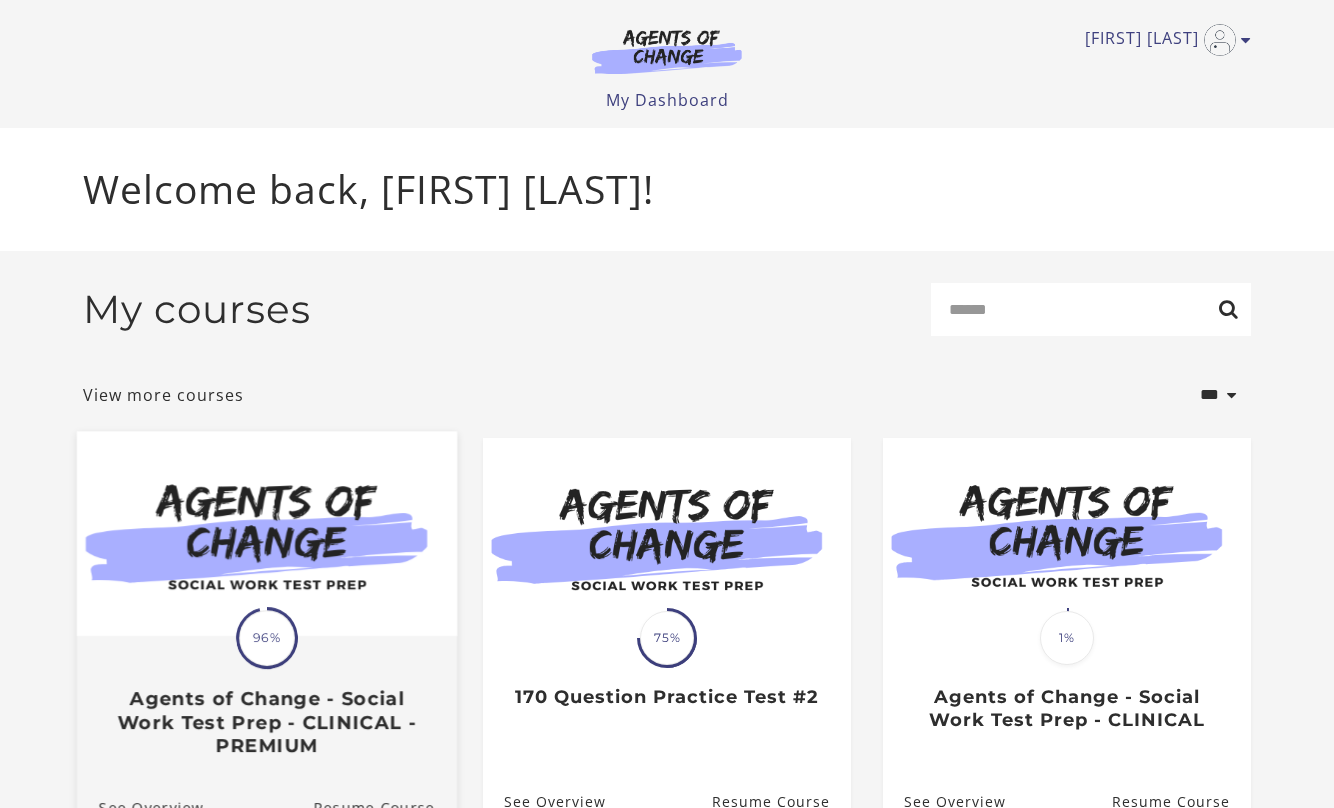click at bounding box center [267, 533] 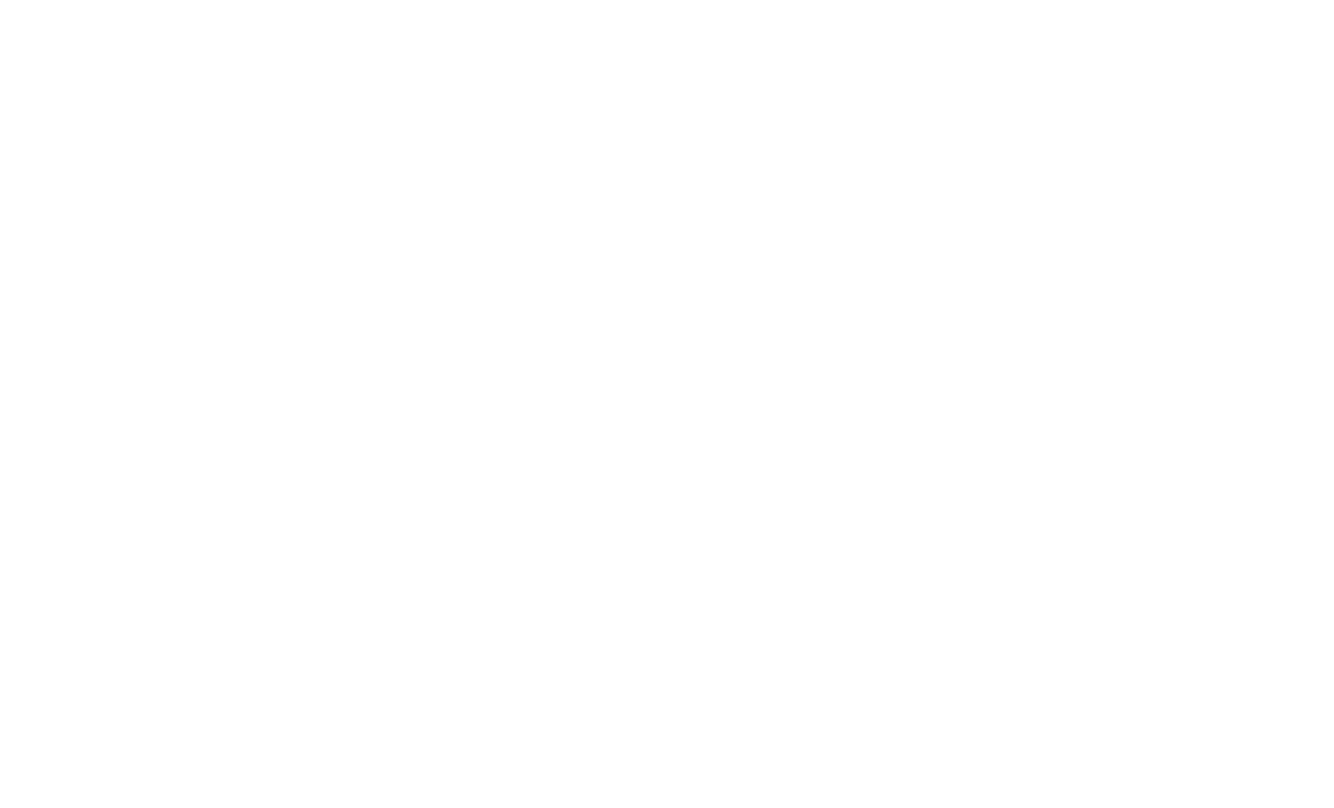 scroll, scrollTop: 0, scrollLeft: 0, axis: both 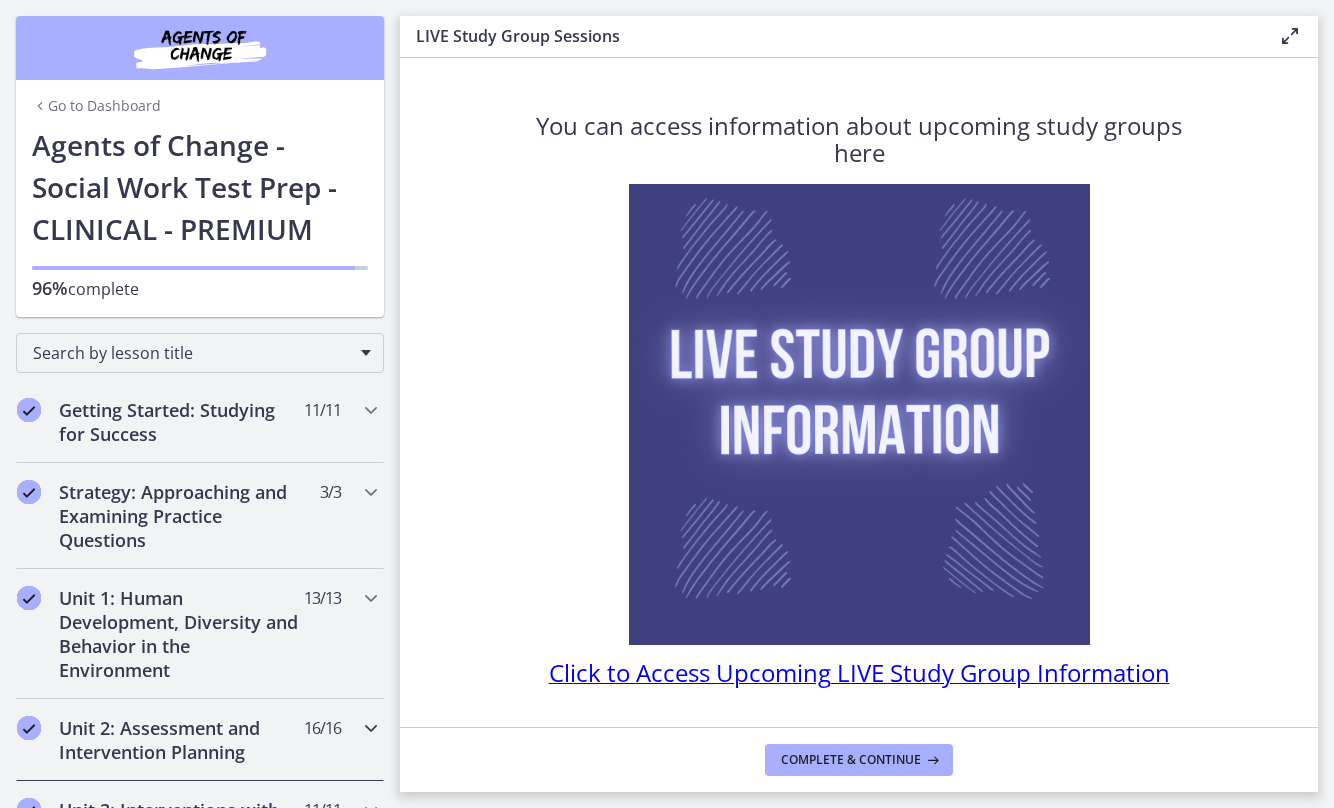 click on "Unit 2: Assessment and Intervention Planning" at bounding box center [181, 740] 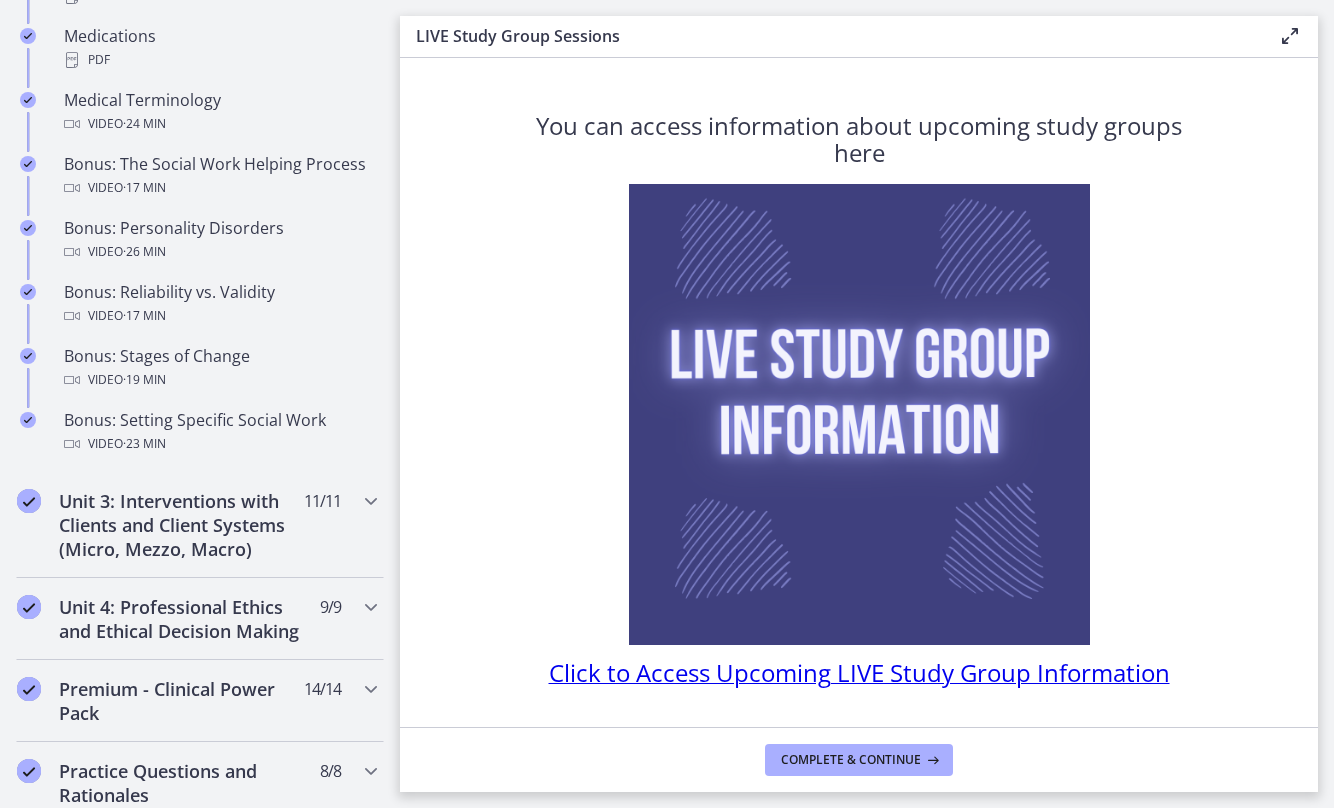 drag, startPoint x: 394, startPoint y: 751, endPoint x: 374, endPoint y: 827, distance: 78.58753 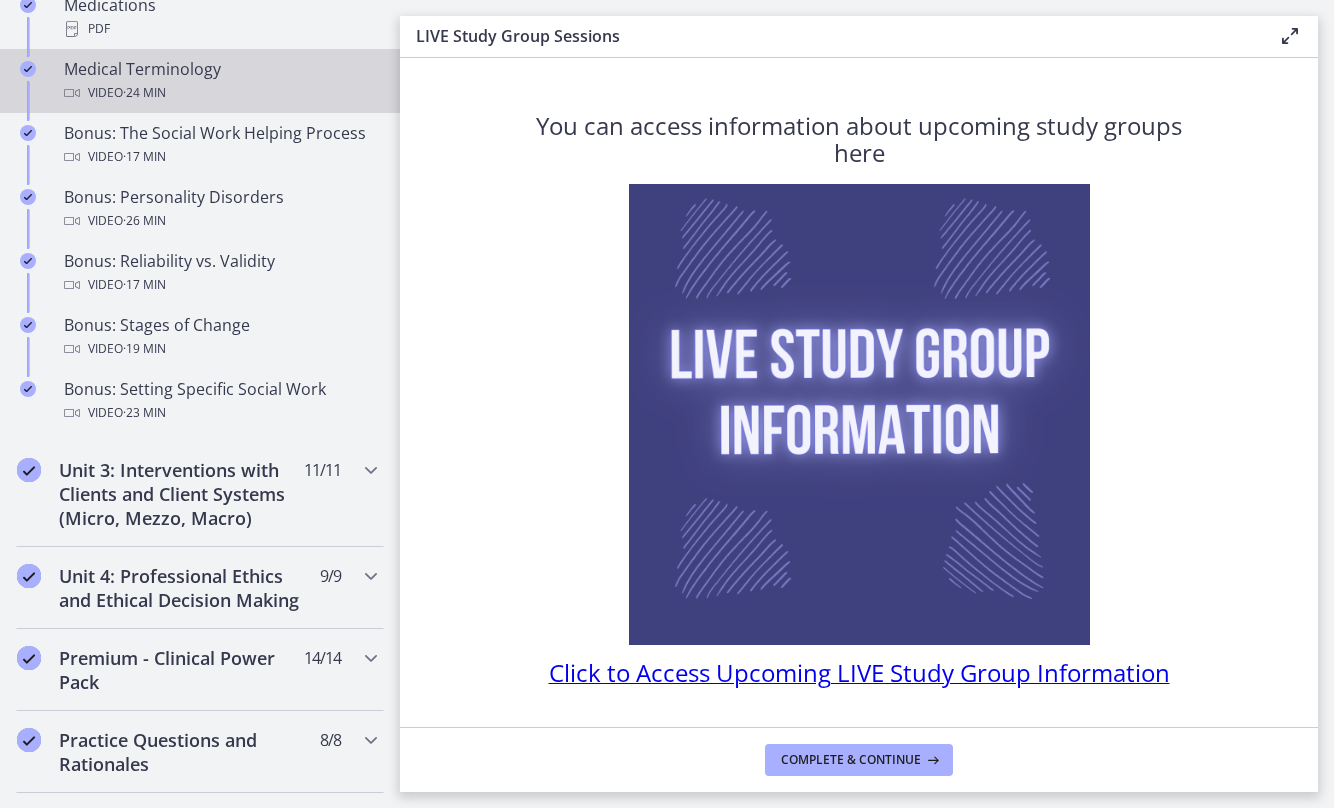 scroll, scrollTop: 12, scrollLeft: 0, axis: vertical 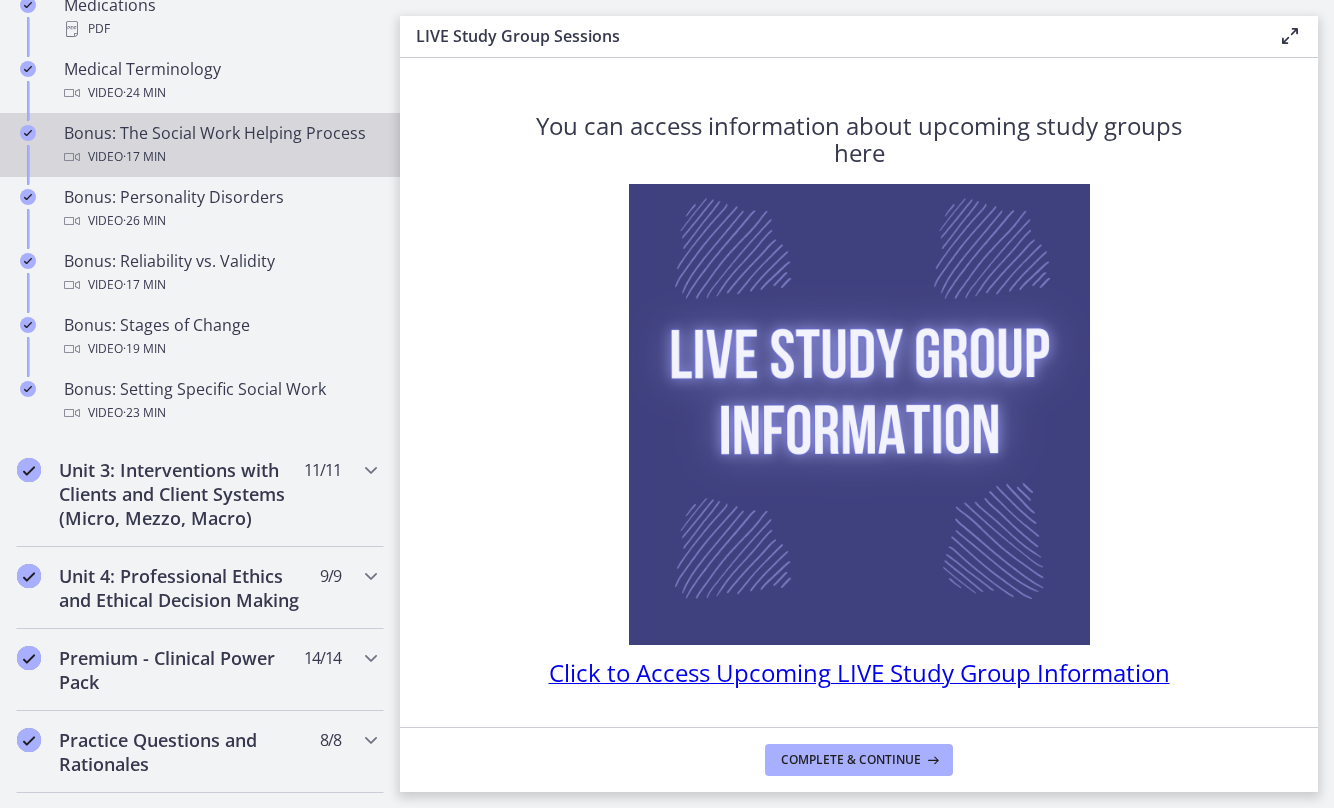 click on "Video
·  17 min" at bounding box center (220, 157) 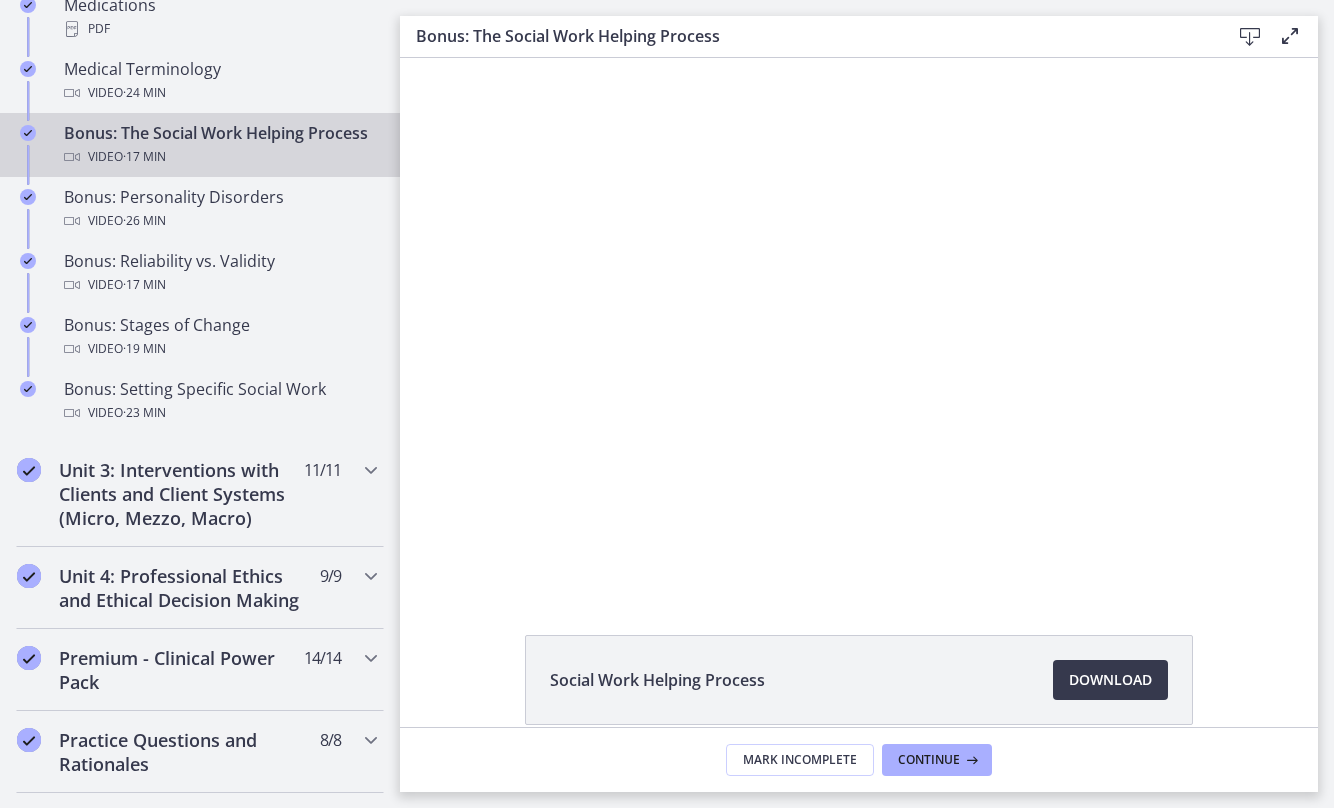 scroll, scrollTop: 0, scrollLeft: 0, axis: both 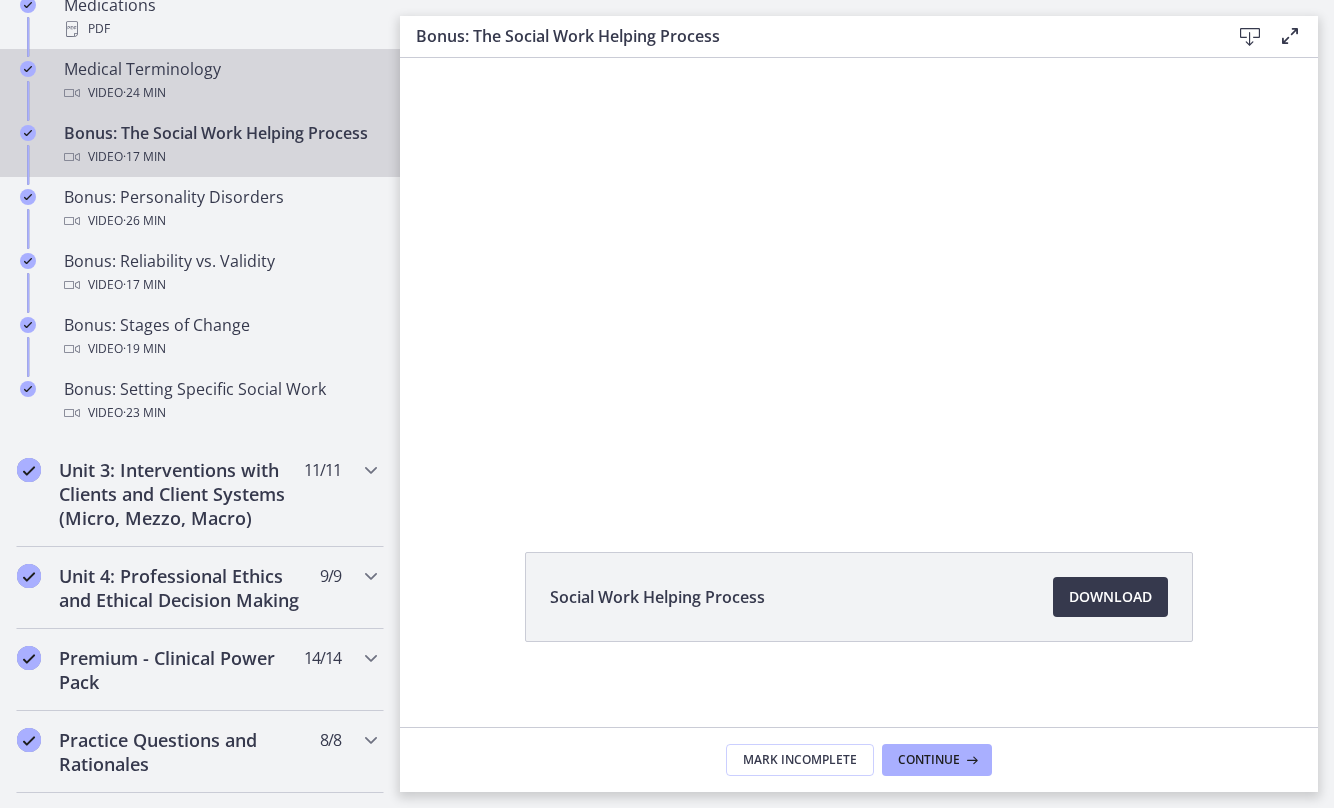 click on "Medical Terminology
Video
·  24 min" at bounding box center [220, 81] 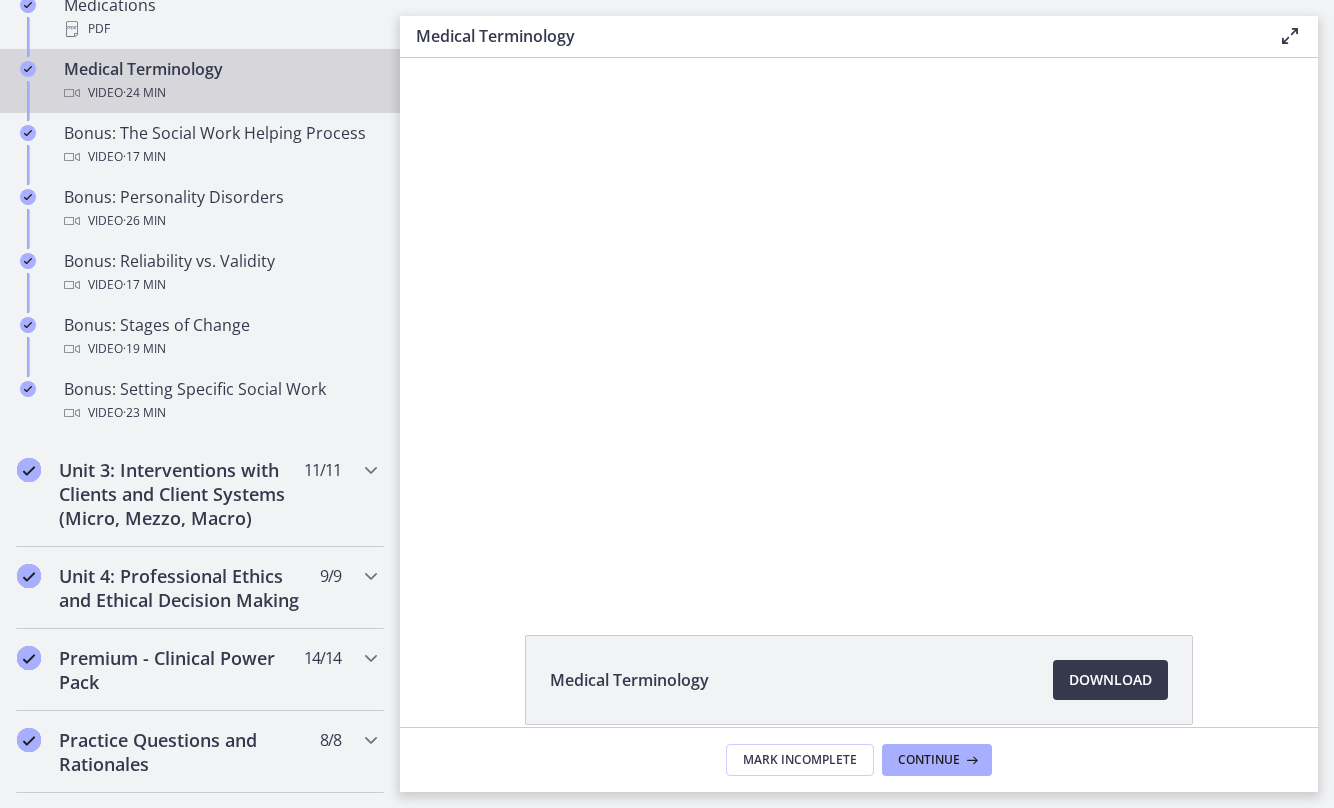 scroll, scrollTop: 0, scrollLeft: 0, axis: both 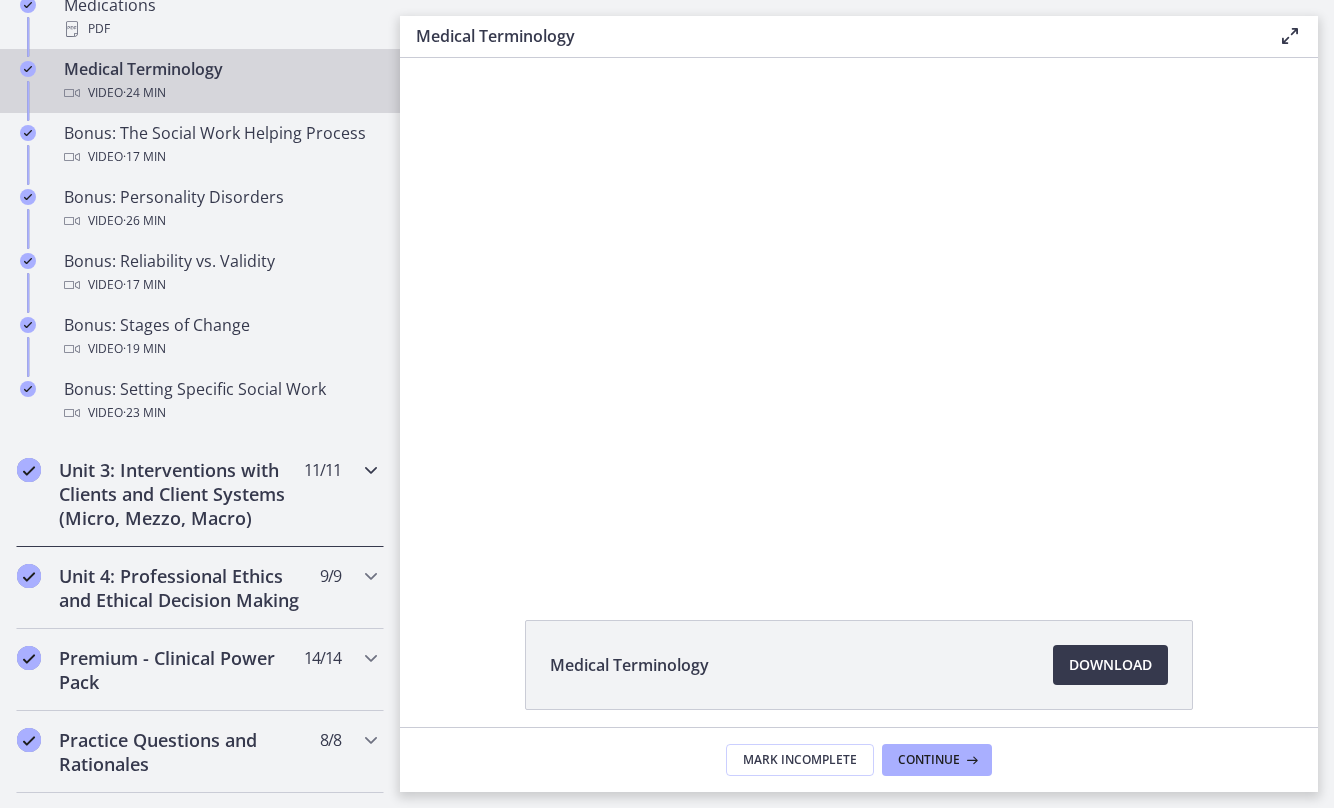 click on "Unit 3: Interventions with Clients and Client Systems (Micro, Mezzo, Macro)" at bounding box center [181, 494] 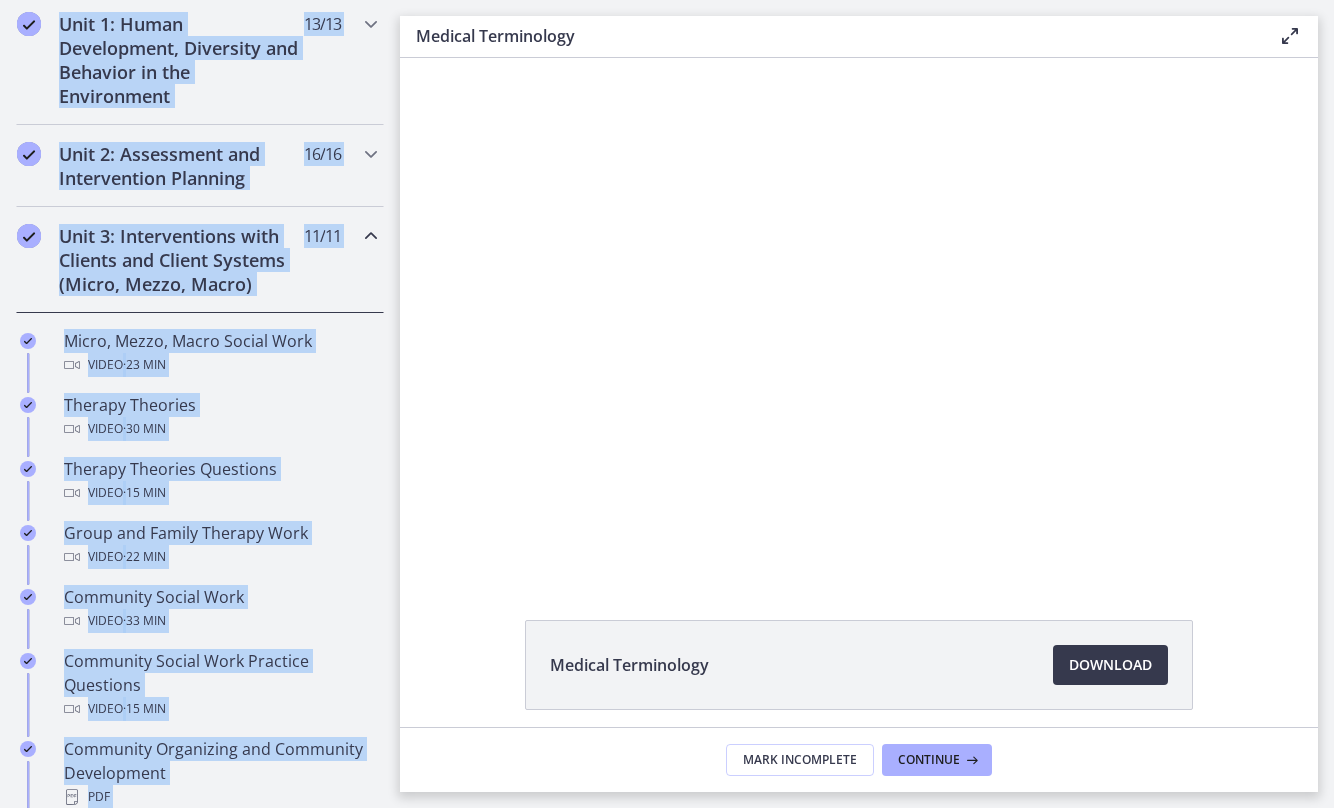drag, startPoint x: 255, startPoint y: 117, endPoint x: 243, endPoint y: -48, distance: 165.43579 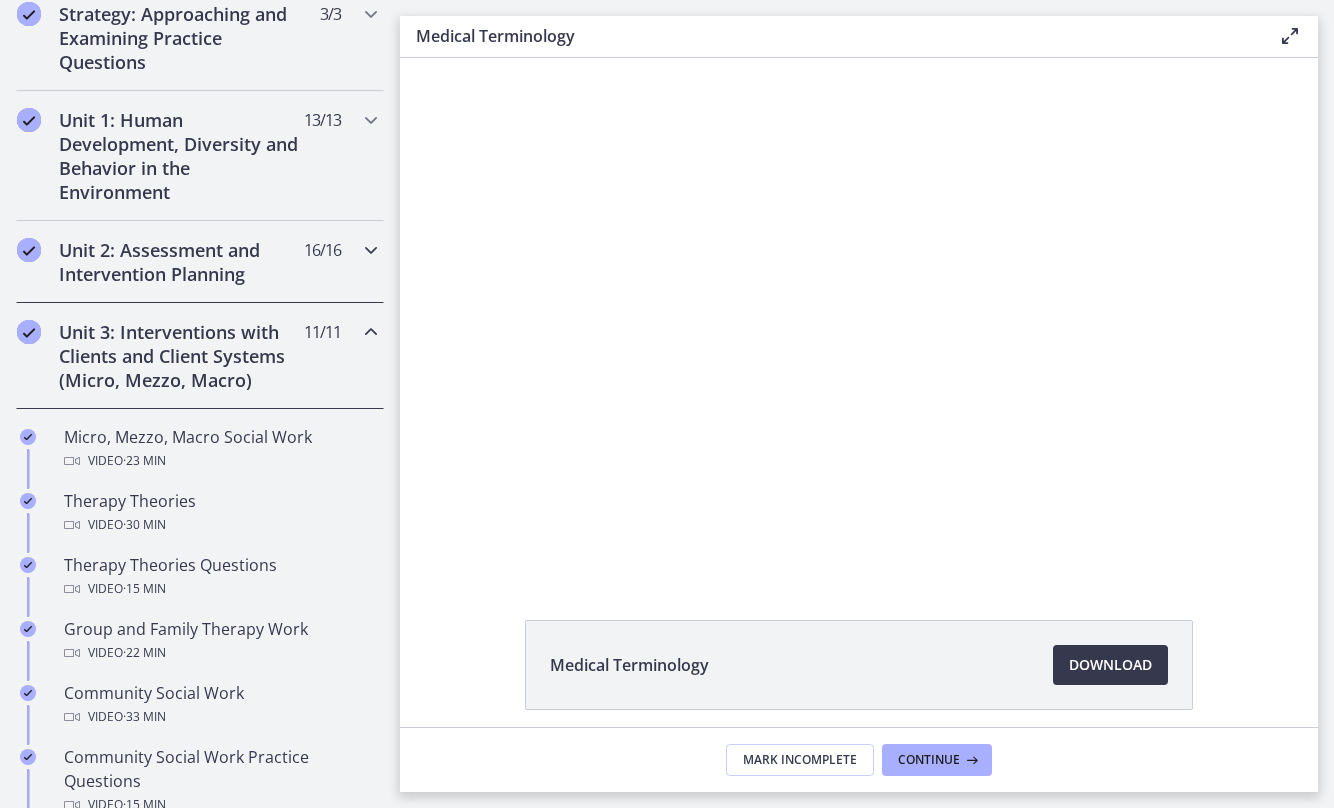 click on "Unit 2: Assessment and Intervention Planning" at bounding box center (181, 262) 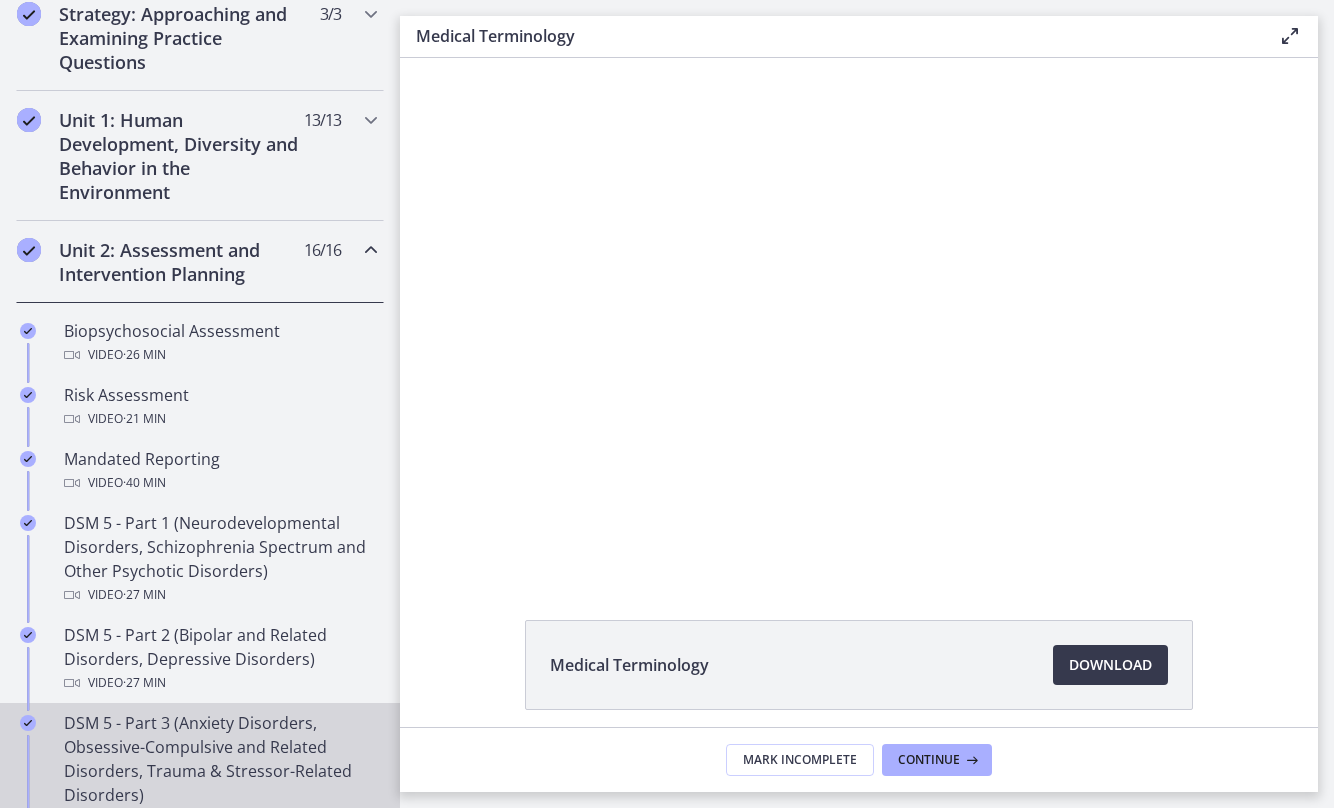 scroll, scrollTop: 131, scrollLeft: 0, axis: vertical 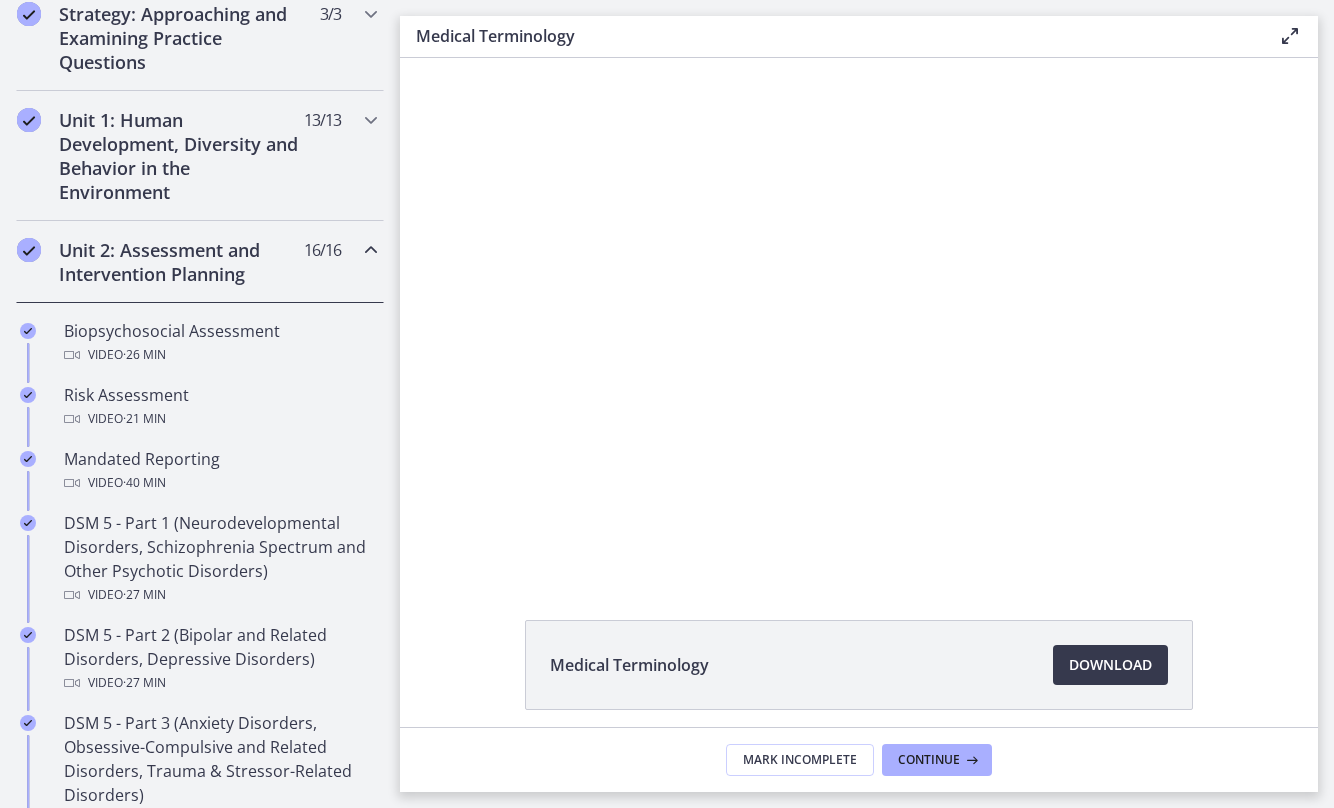 click on "Unit 2: Assessment and Intervention Planning" at bounding box center [181, 262] 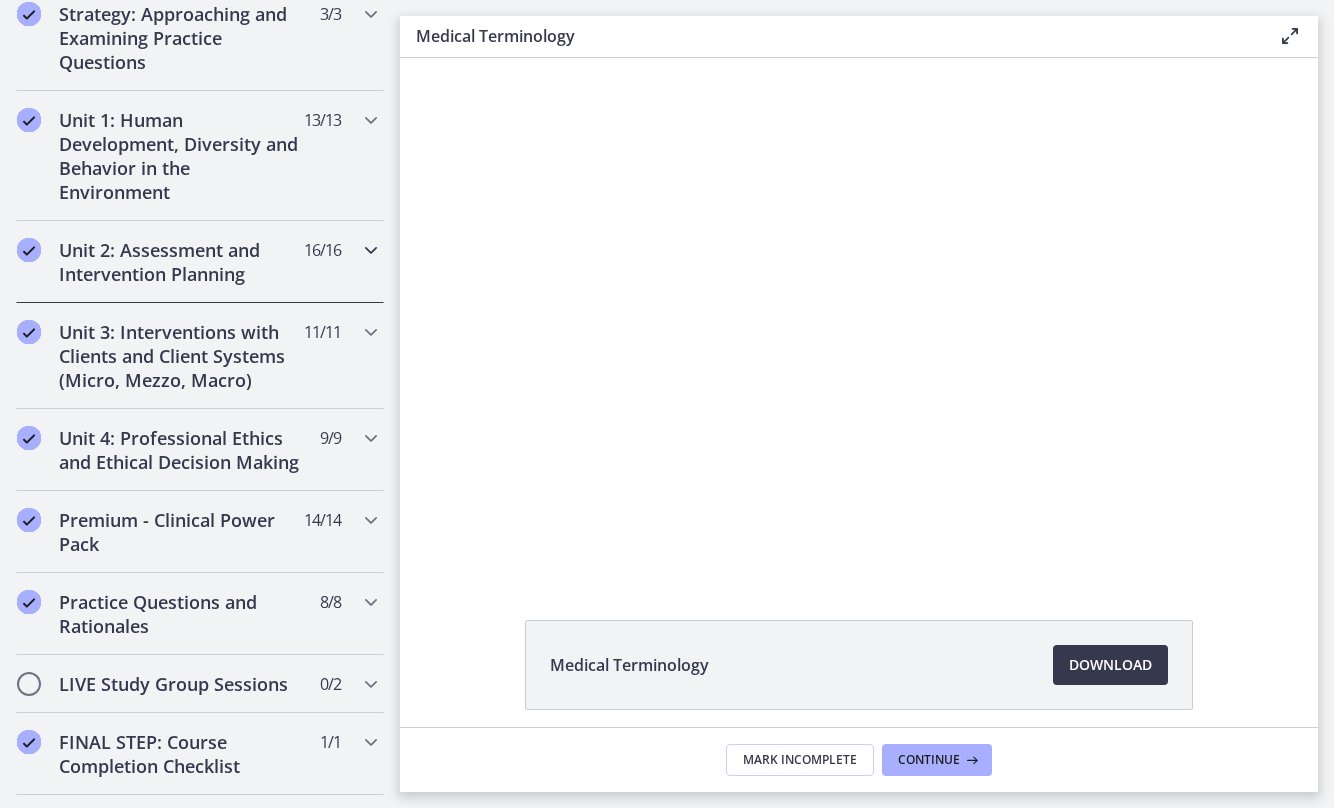 click on "Unit 2: Assessment and Intervention Planning
16  /  16
Completed" at bounding box center [200, 262] 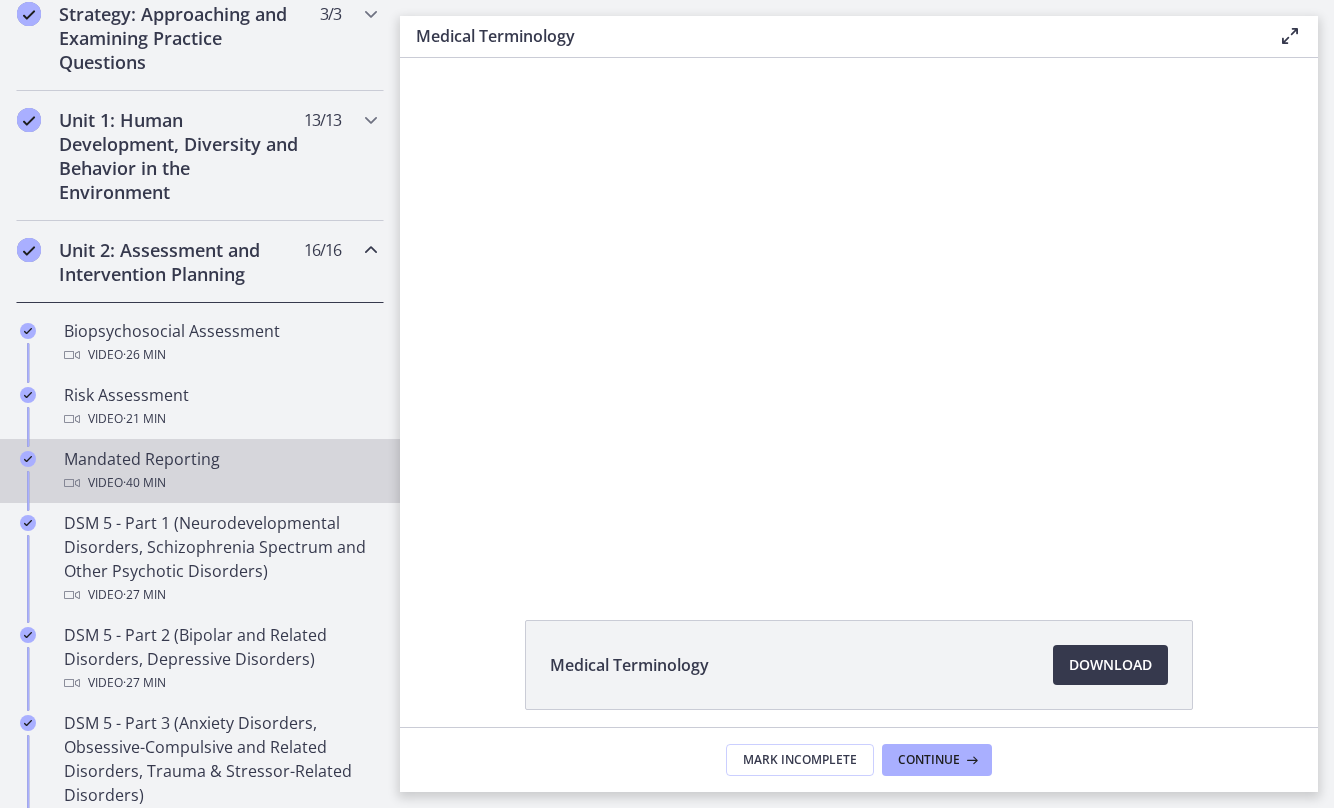 scroll, scrollTop: 131, scrollLeft: 0, axis: vertical 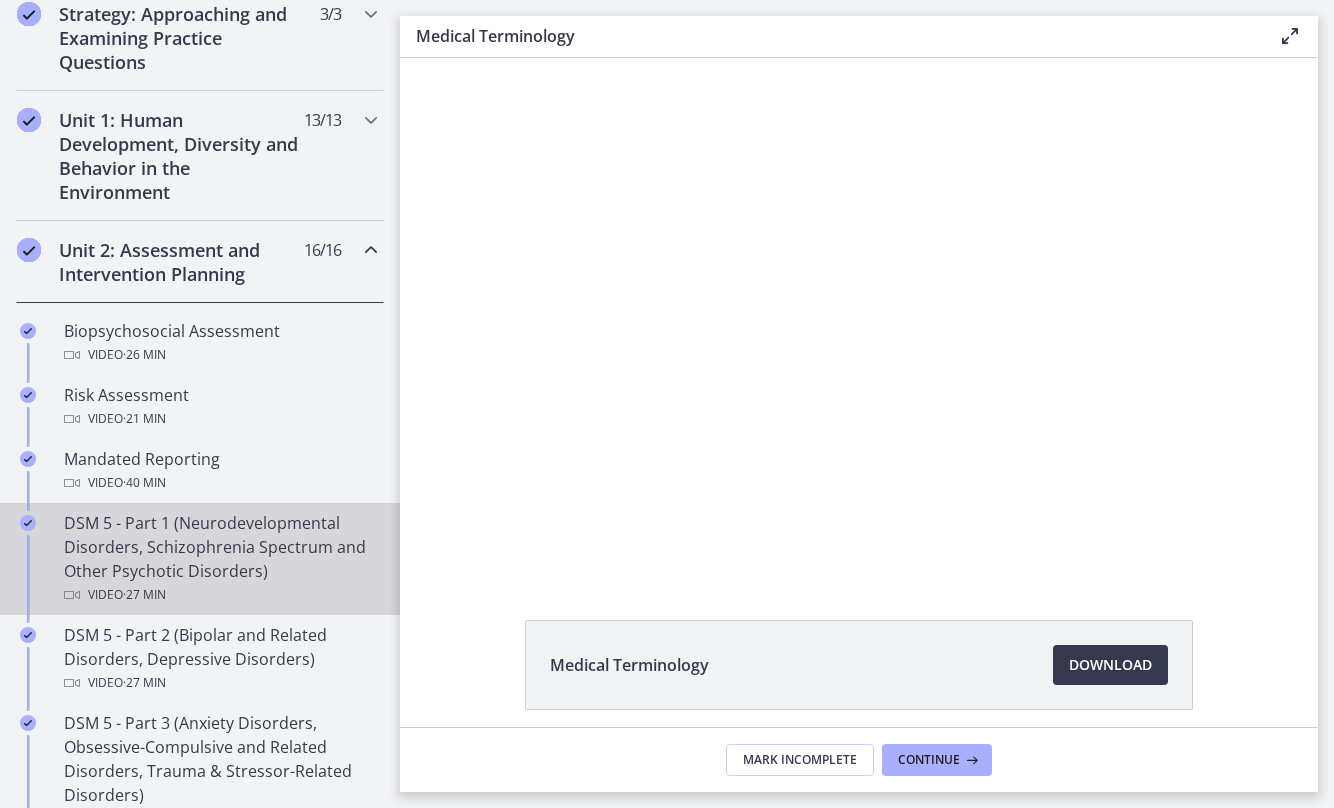click on "DSM 5 - Part 1 (Neurodevelopmental Disorders, Schizophrenia Spectrum and Other Psychotic Disorders)
Video
·  27 min" at bounding box center [220, 559] 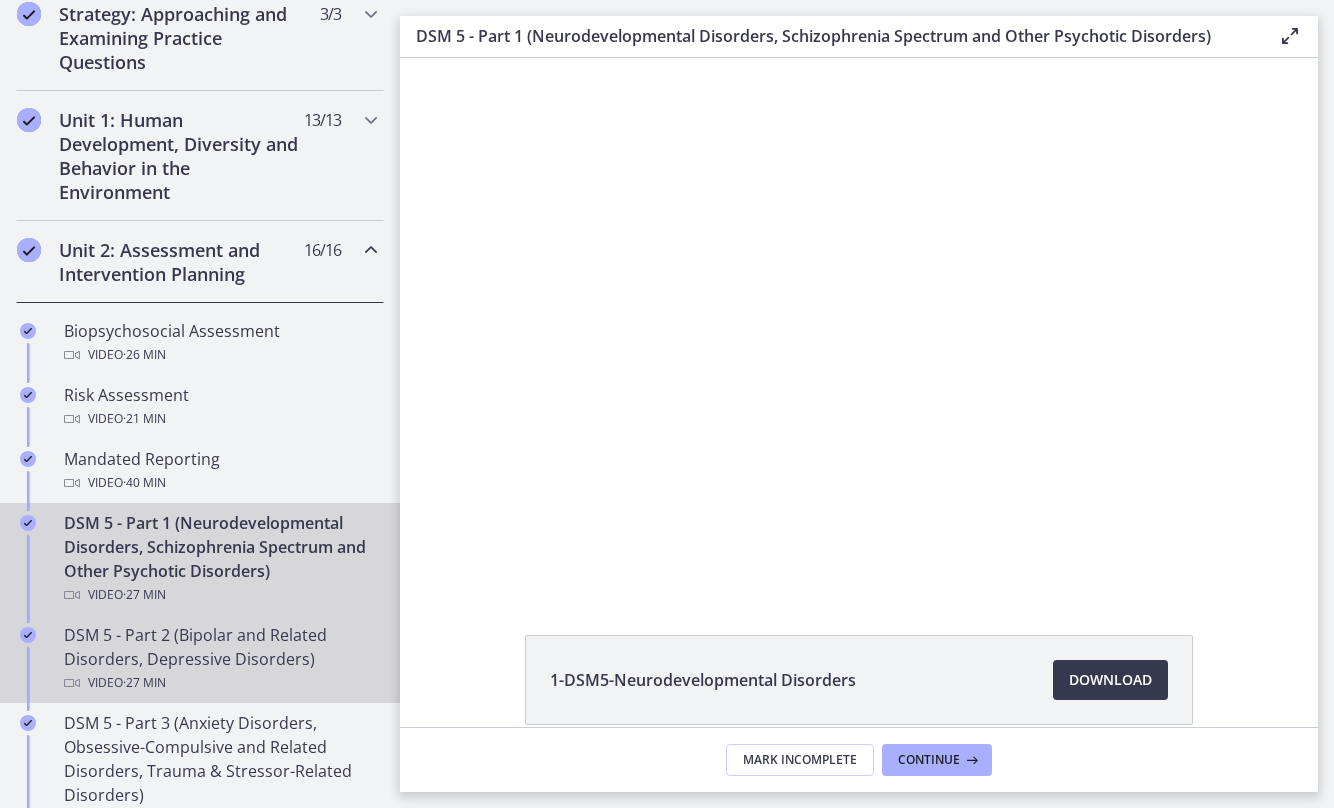 scroll, scrollTop: 0, scrollLeft: 0, axis: both 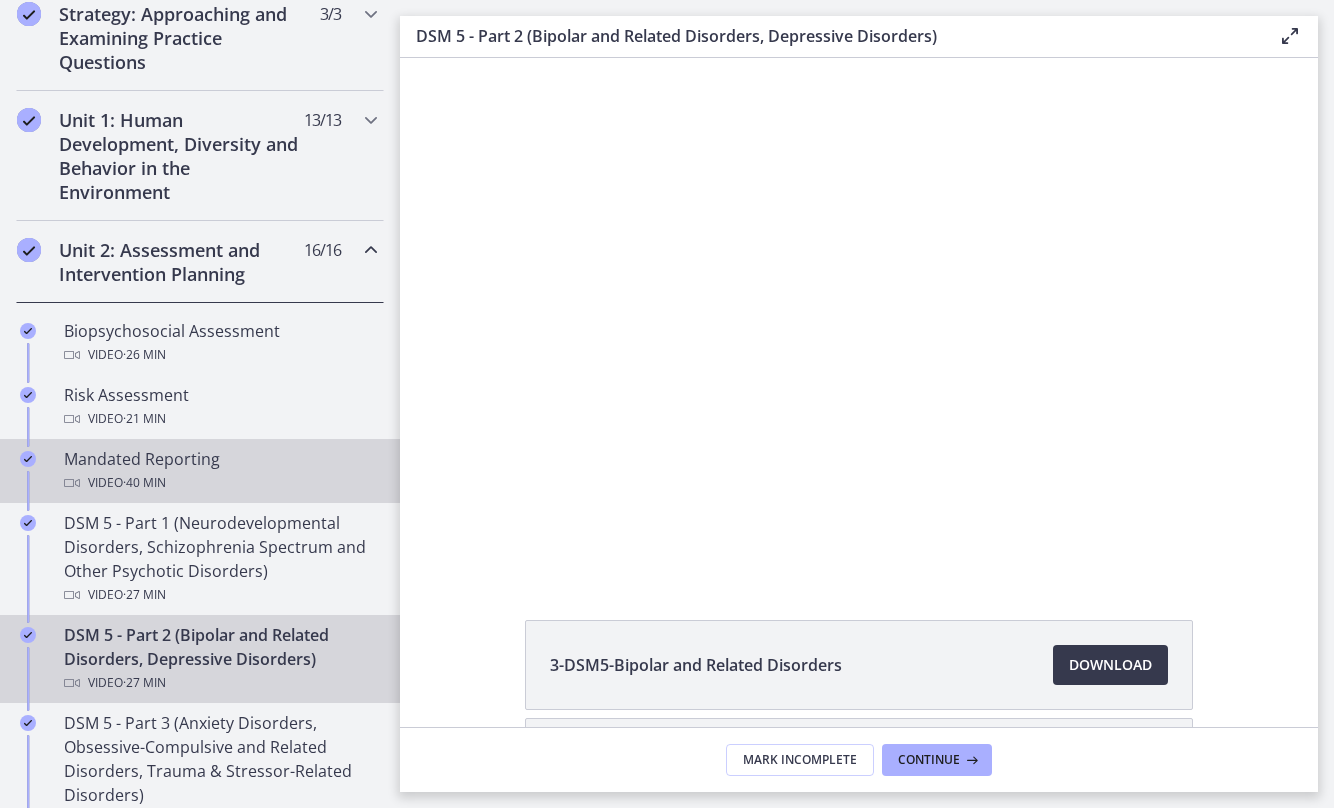 click on "Mandated Reporting
Video
·  40 min" at bounding box center (220, 471) 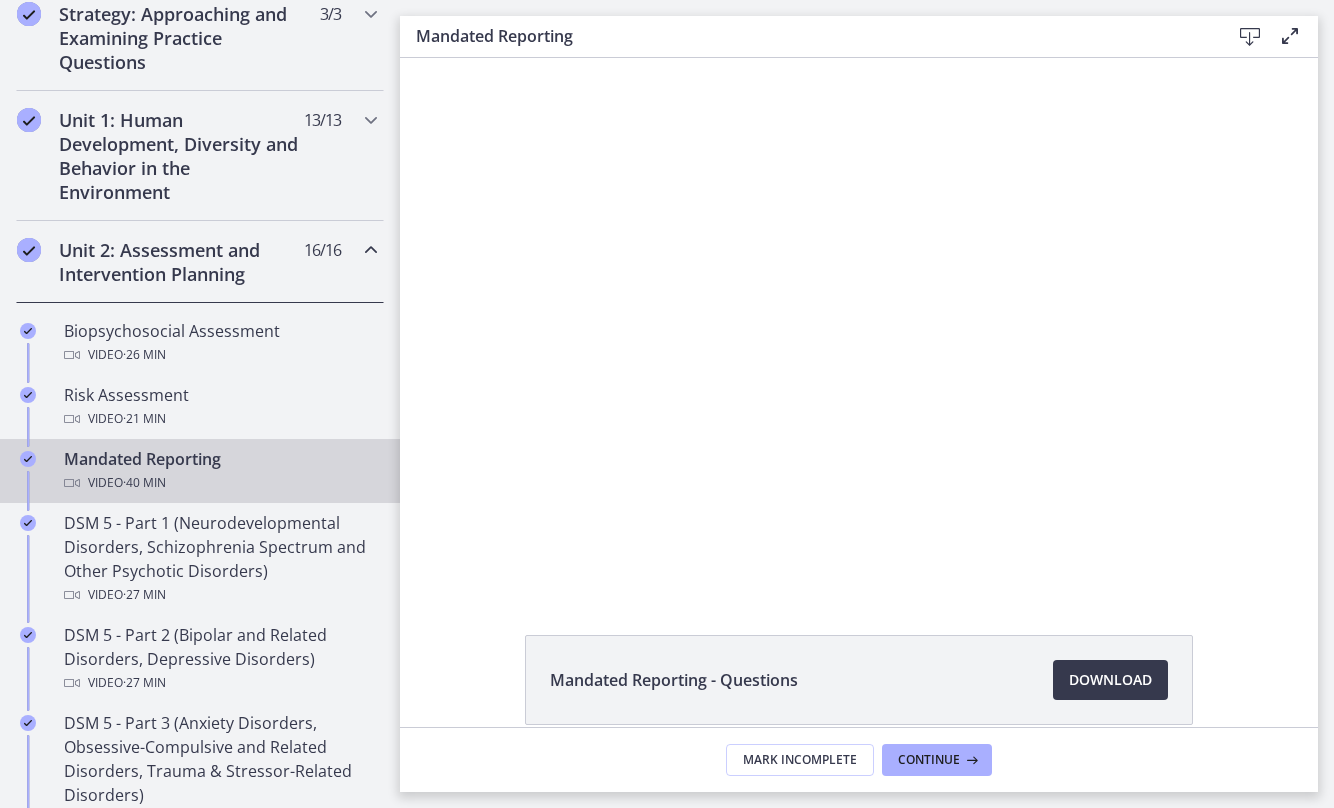 scroll, scrollTop: 0, scrollLeft: 0, axis: both 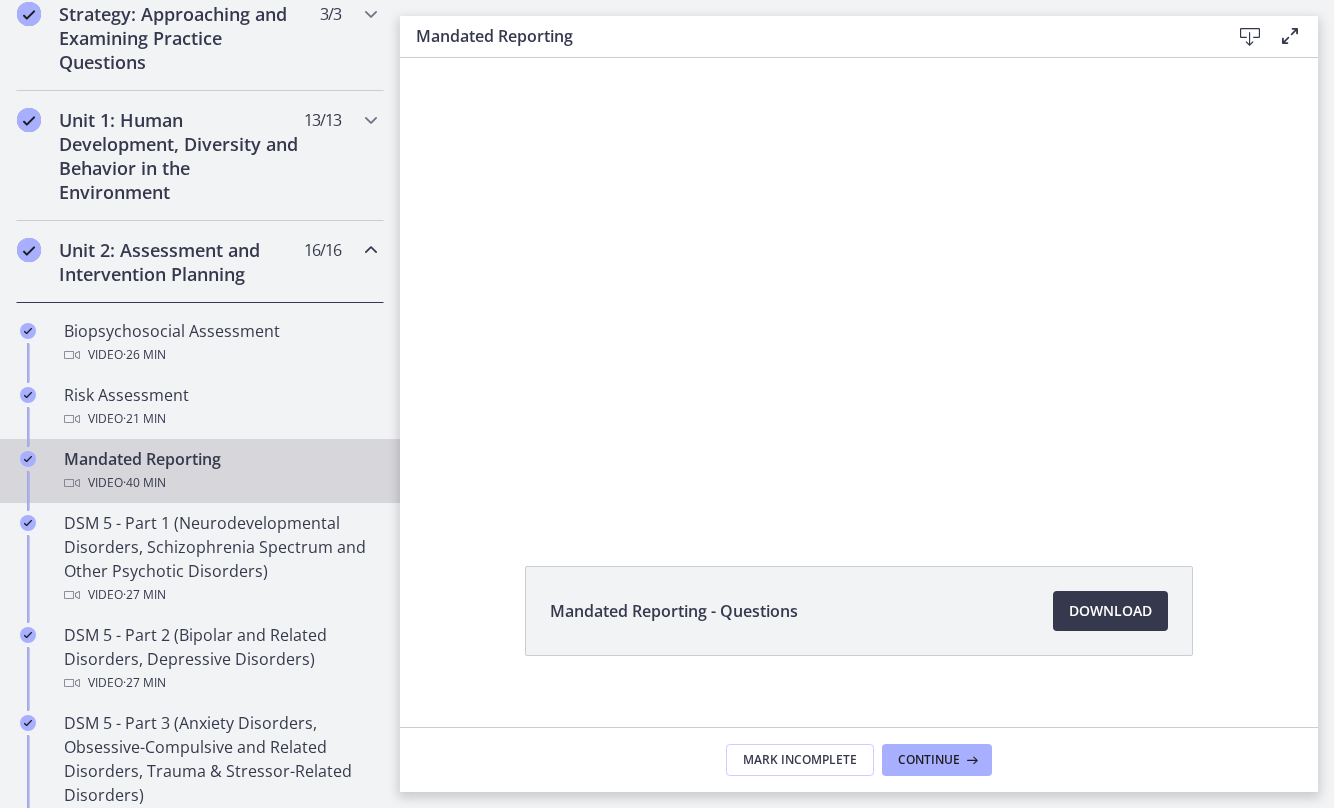 click at bounding box center (859, 289) 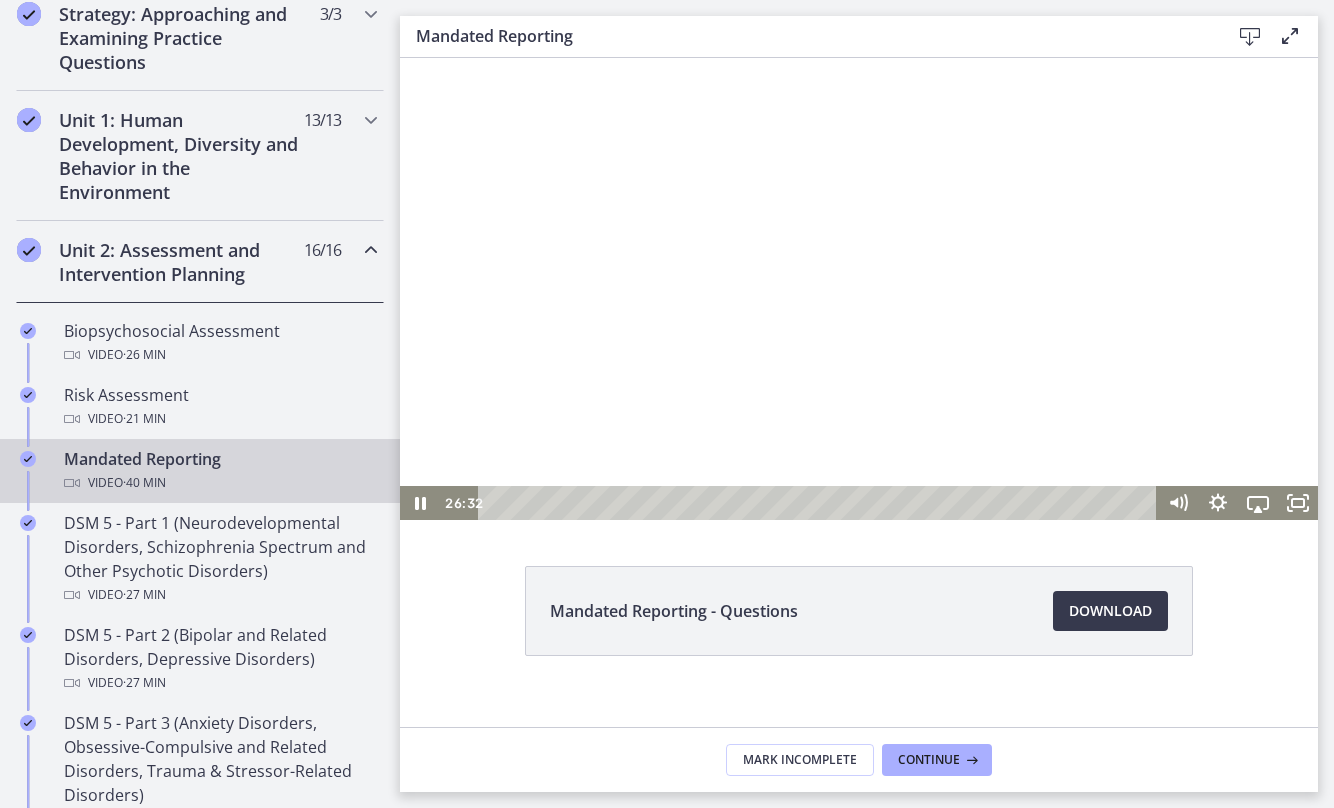 click at bounding box center [859, 289] 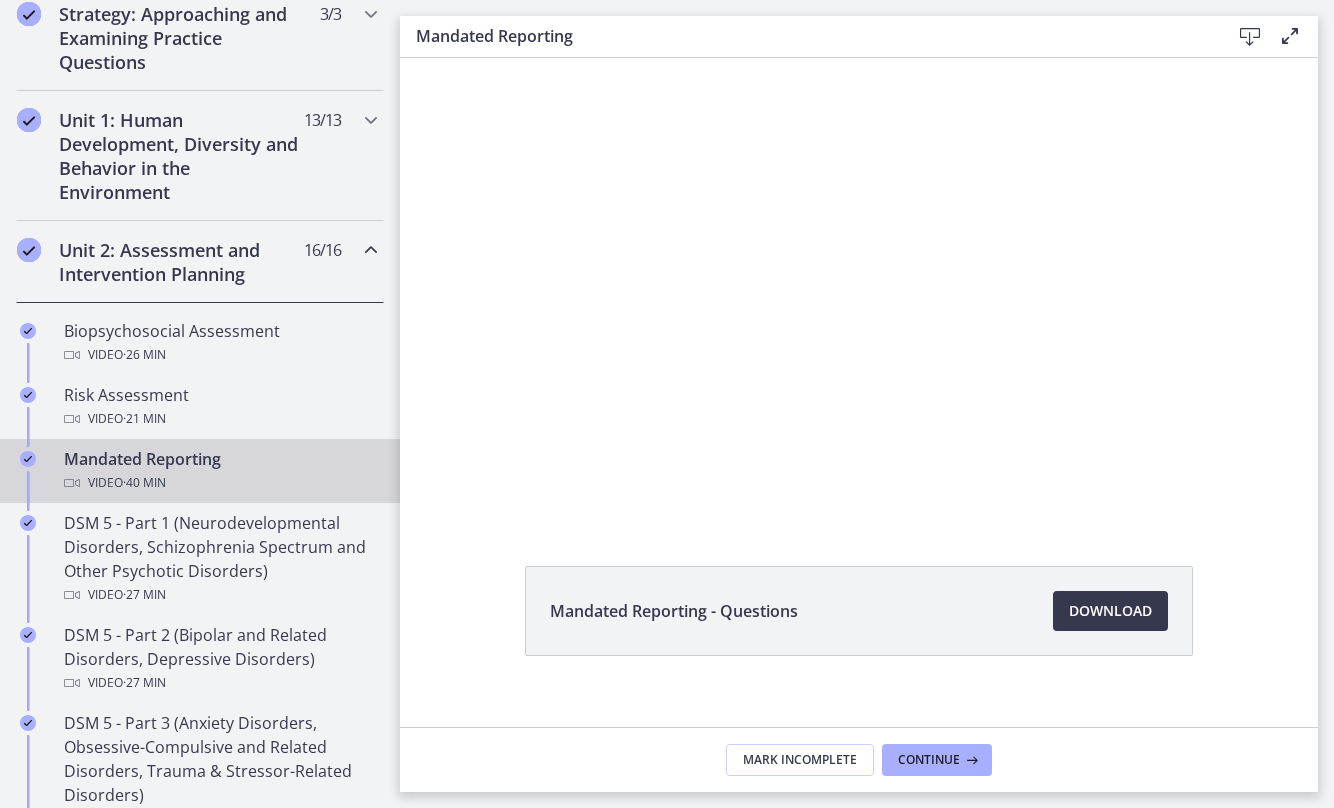 click at bounding box center [859, 289] 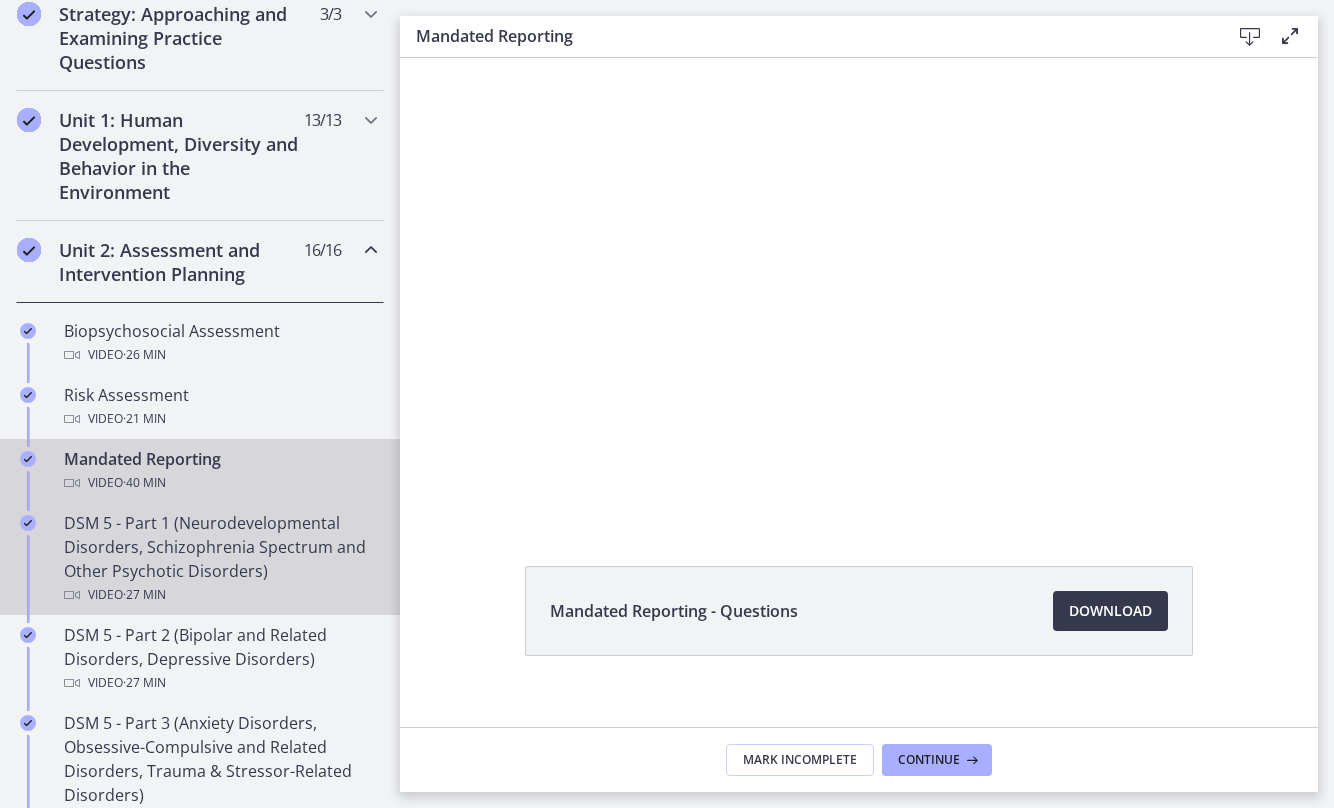 click on "DSM 5 - Part 1 (Neurodevelopmental Disorders, Schizophrenia Spectrum and Other Psychotic Disorders)
Video
·  27 min" at bounding box center [220, 559] 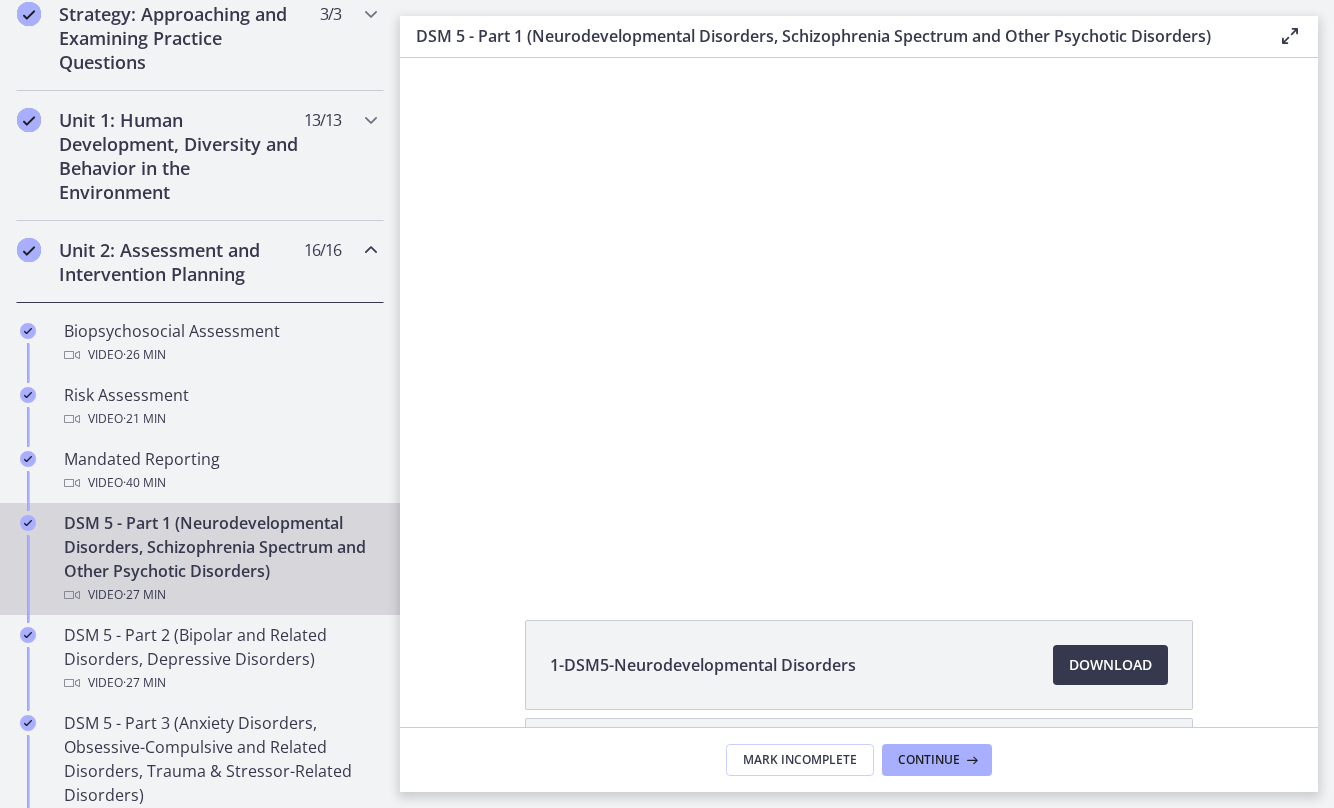 scroll, scrollTop: 0, scrollLeft: 0, axis: both 